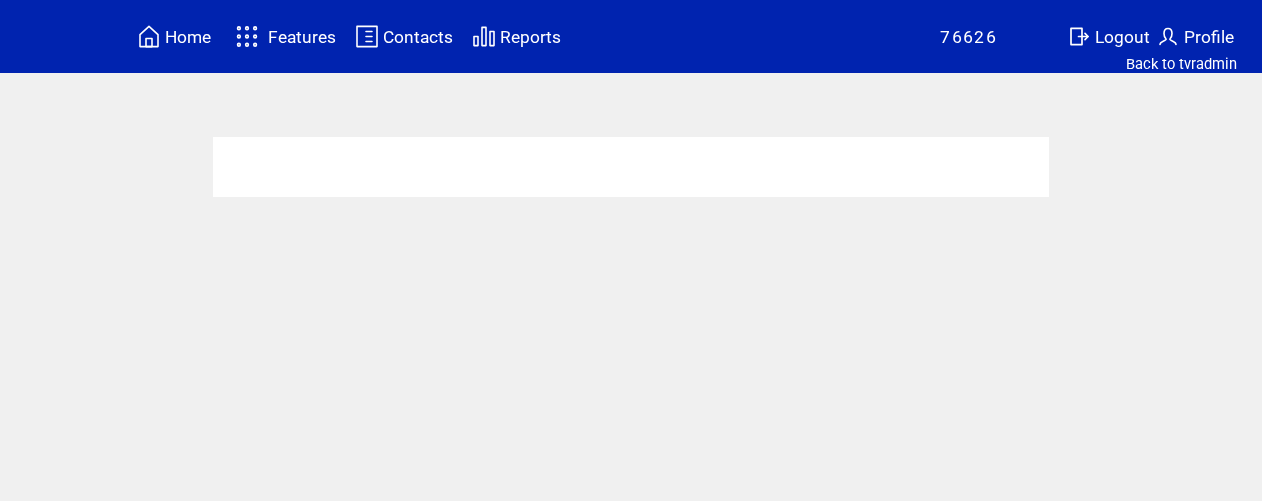 scroll, scrollTop: 0, scrollLeft: 0, axis: both 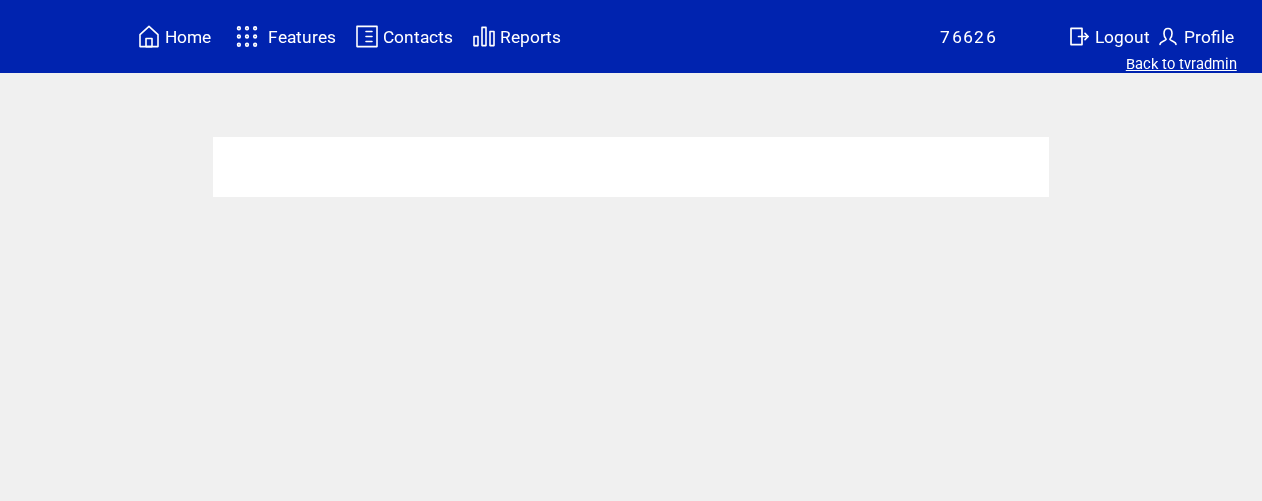 click on "Back to tvradmin" at bounding box center [1181, 64] 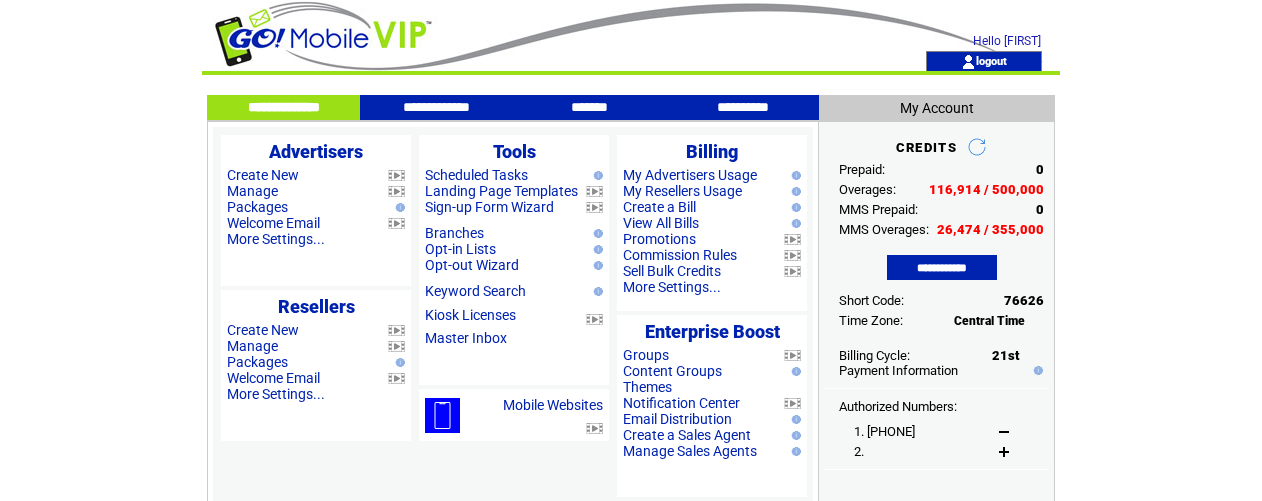 scroll, scrollTop: 0, scrollLeft: 0, axis: both 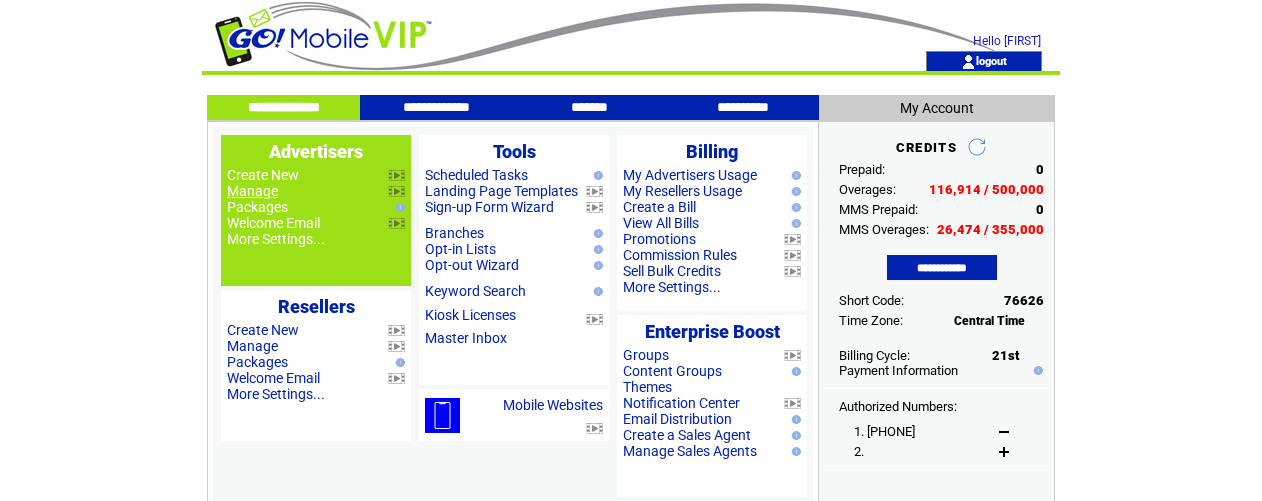 click on "Manage" at bounding box center [252, 191] 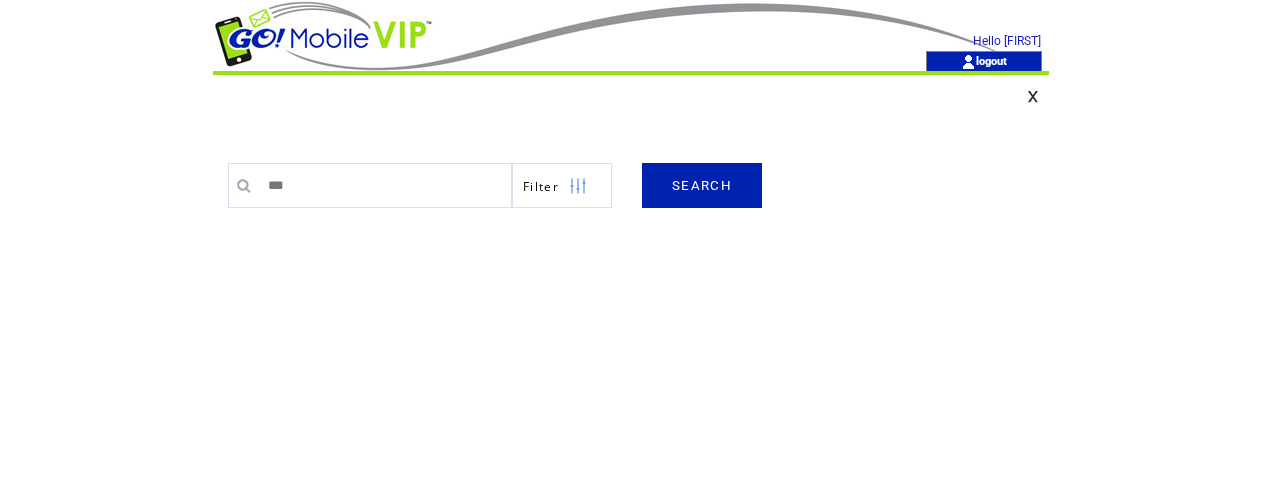scroll, scrollTop: 0, scrollLeft: 0, axis: both 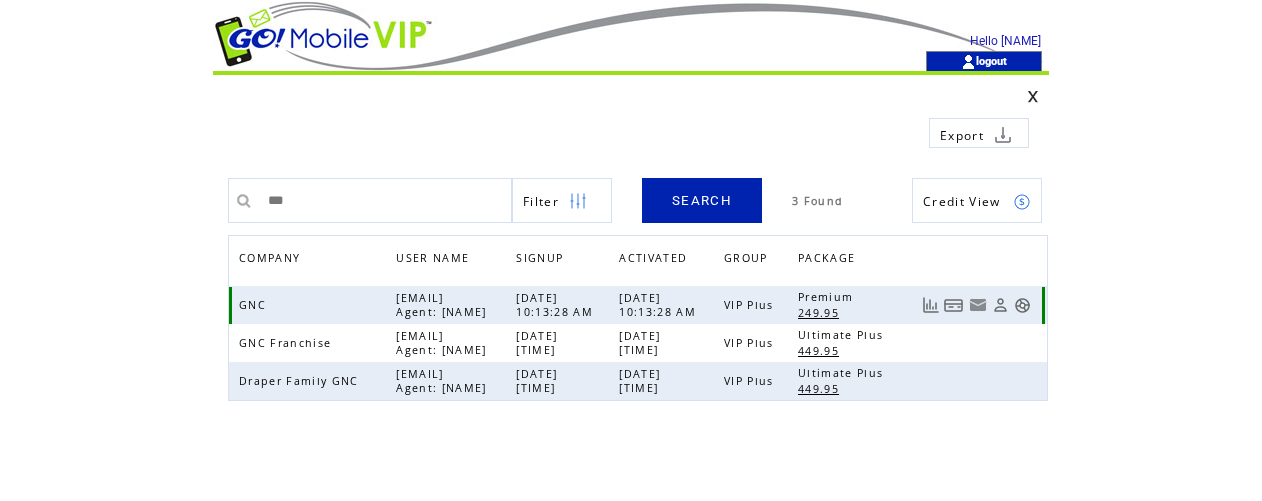 click at bounding box center [1022, 305] 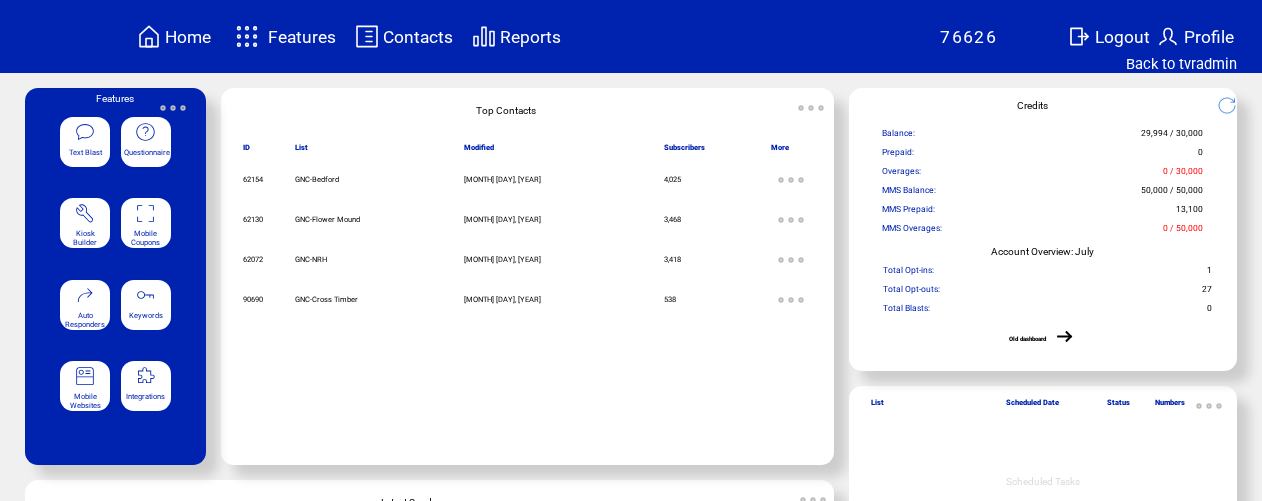 scroll, scrollTop: 0, scrollLeft: 0, axis: both 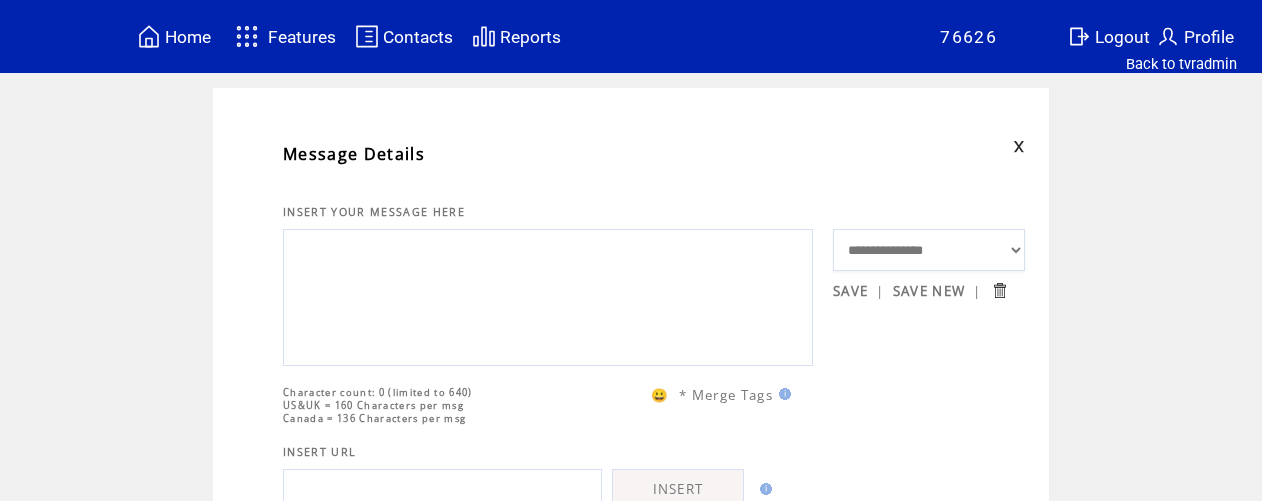 click at bounding box center [548, 295] 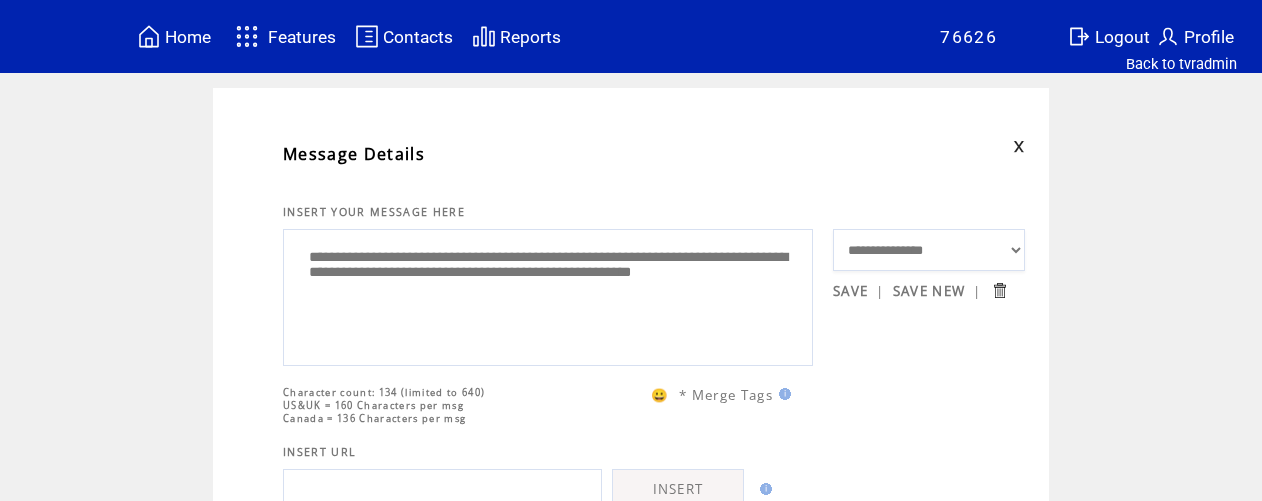 drag, startPoint x: 566, startPoint y: 284, endPoint x: 534, endPoint y: 283, distance: 32.01562 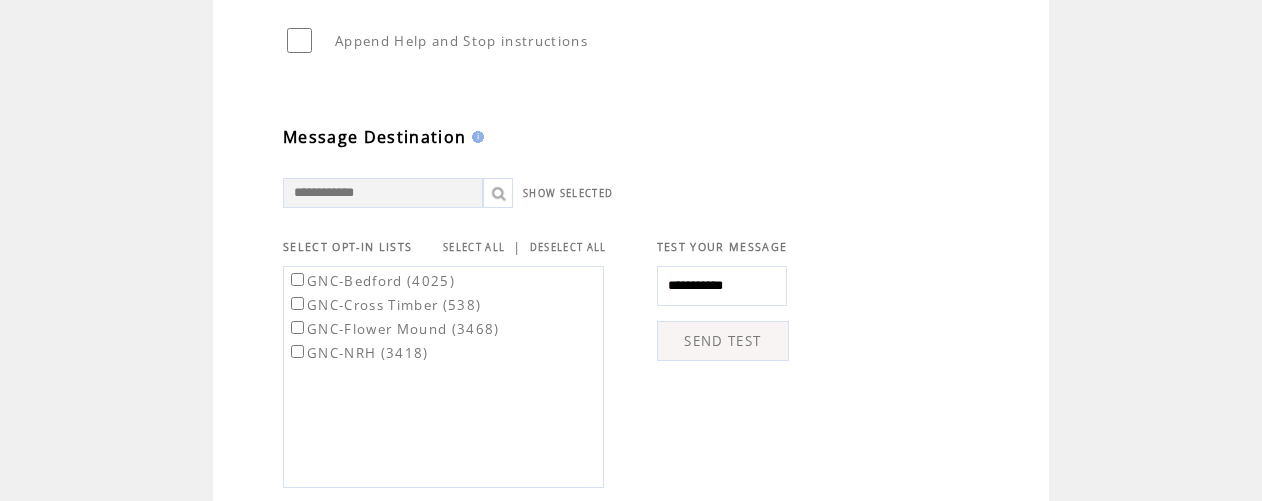 scroll, scrollTop: 515, scrollLeft: 0, axis: vertical 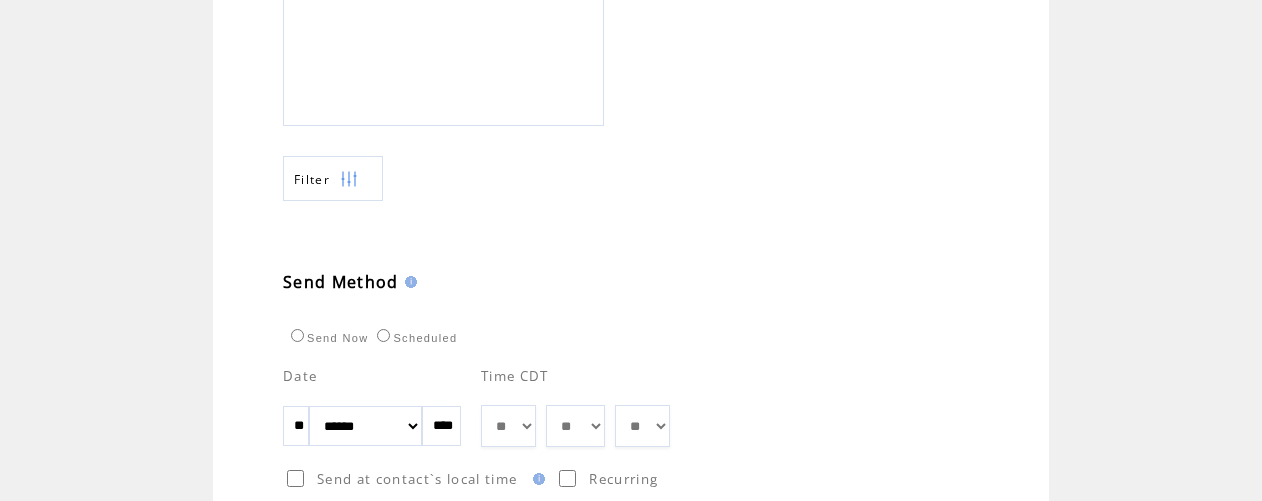 drag, startPoint x: 310, startPoint y: 454, endPoint x: 314, endPoint y: 474, distance: 20.396078 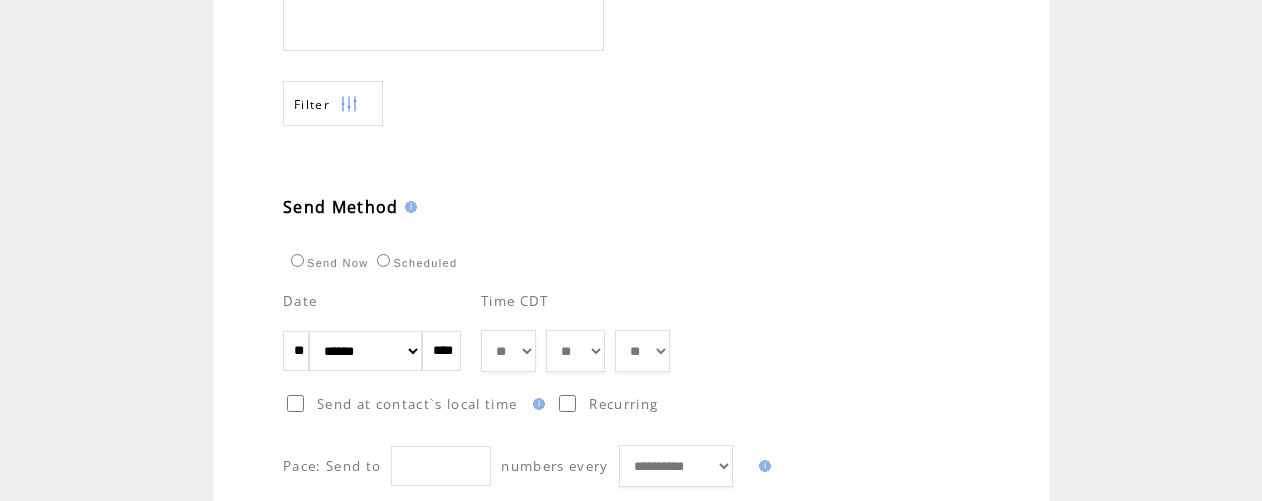 scroll, scrollTop: 958, scrollLeft: 0, axis: vertical 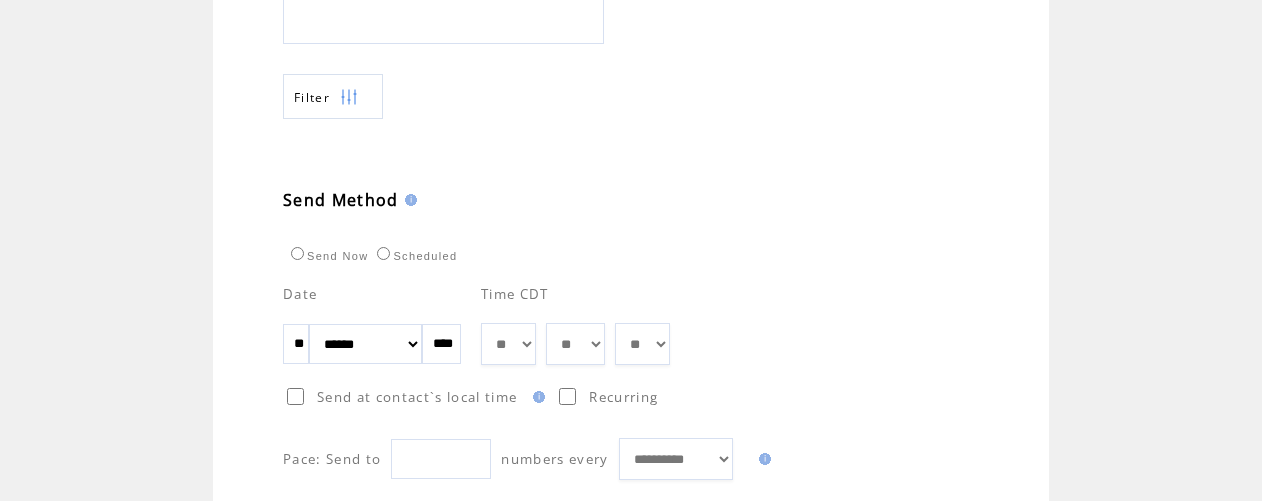type on "**" 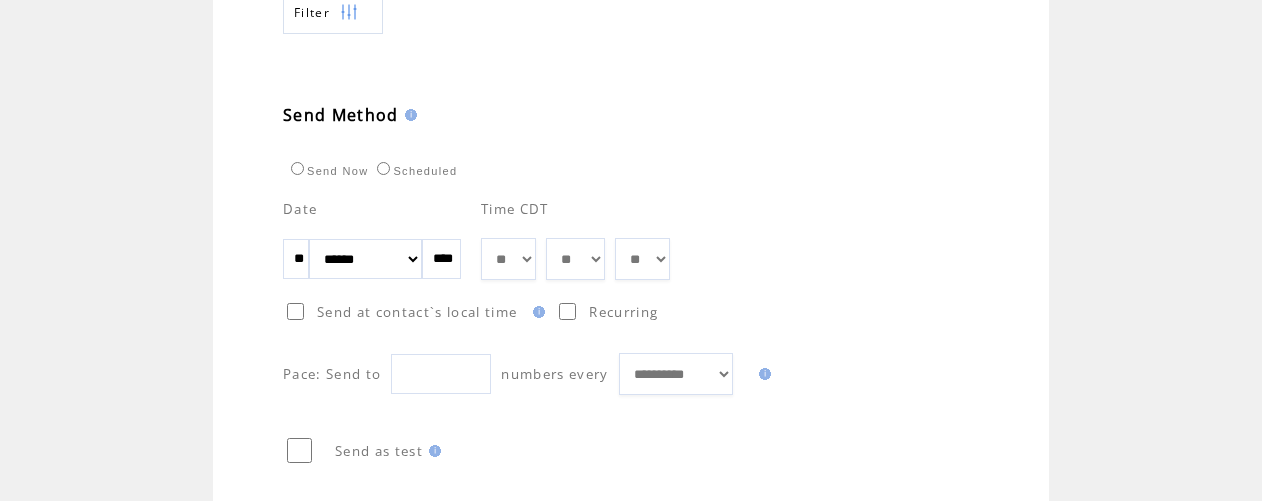 scroll, scrollTop: 1197, scrollLeft: 0, axis: vertical 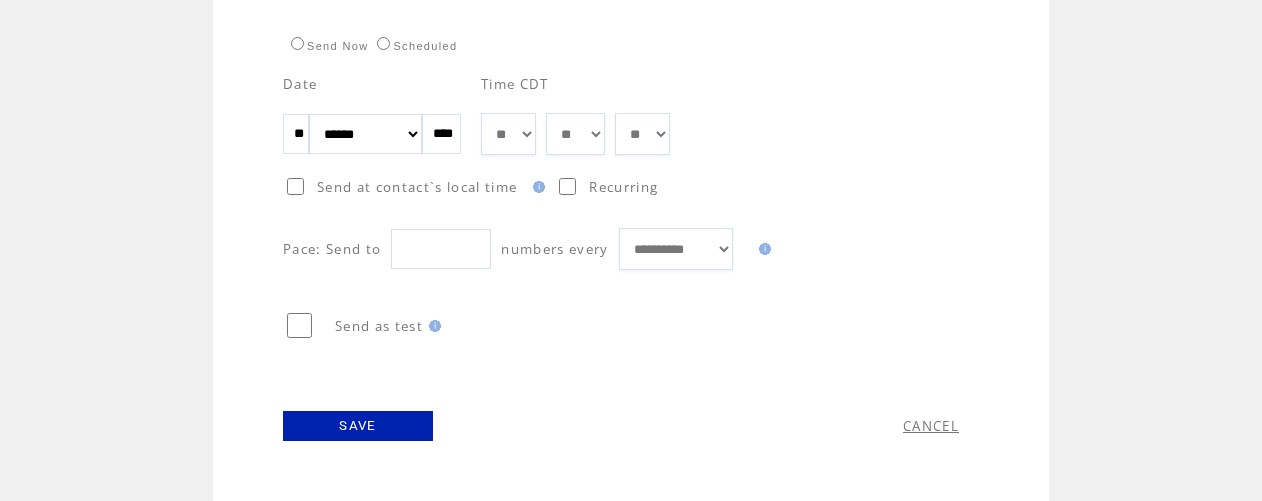 click on "SAVE" at bounding box center (358, 426) 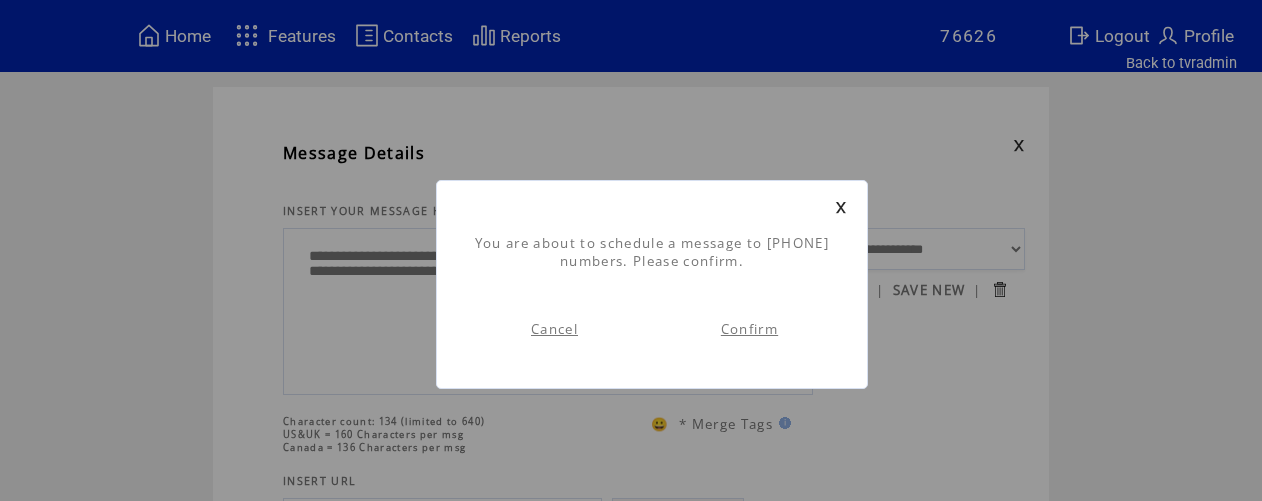 scroll, scrollTop: 1, scrollLeft: 0, axis: vertical 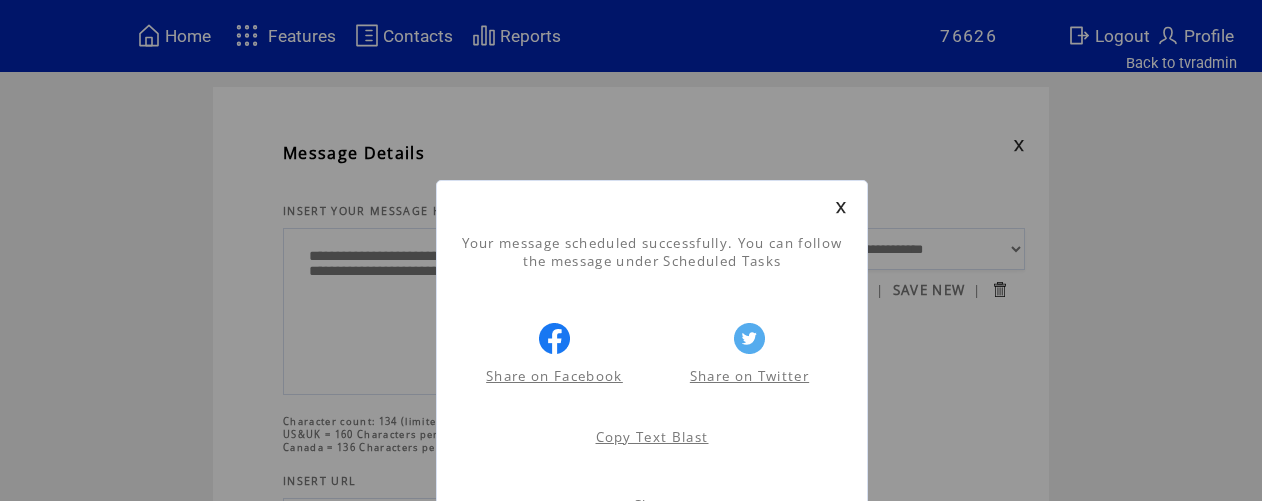 click at bounding box center [841, 207] 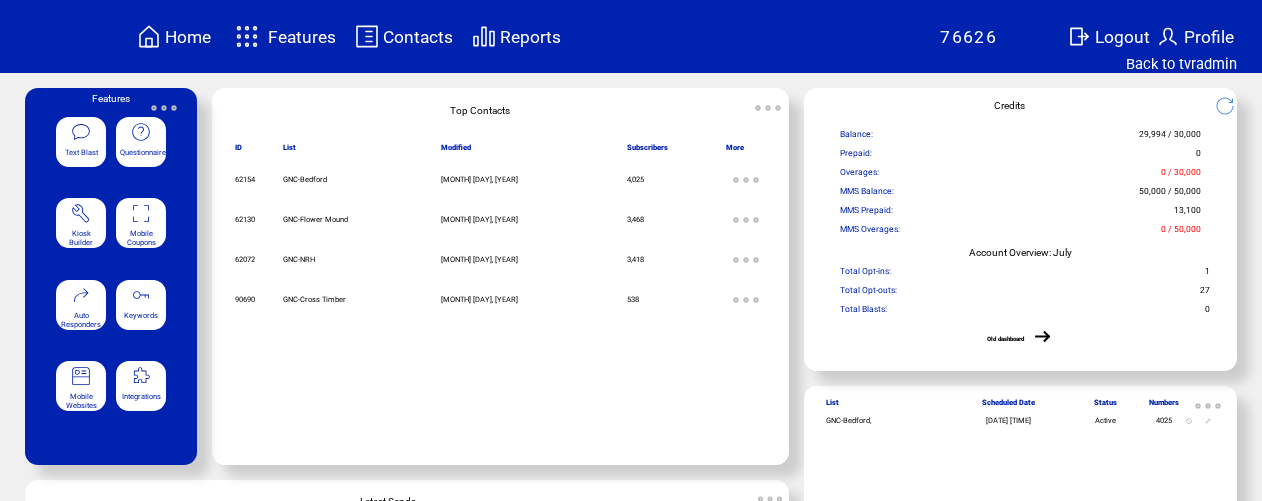 scroll, scrollTop: 0, scrollLeft: 0, axis: both 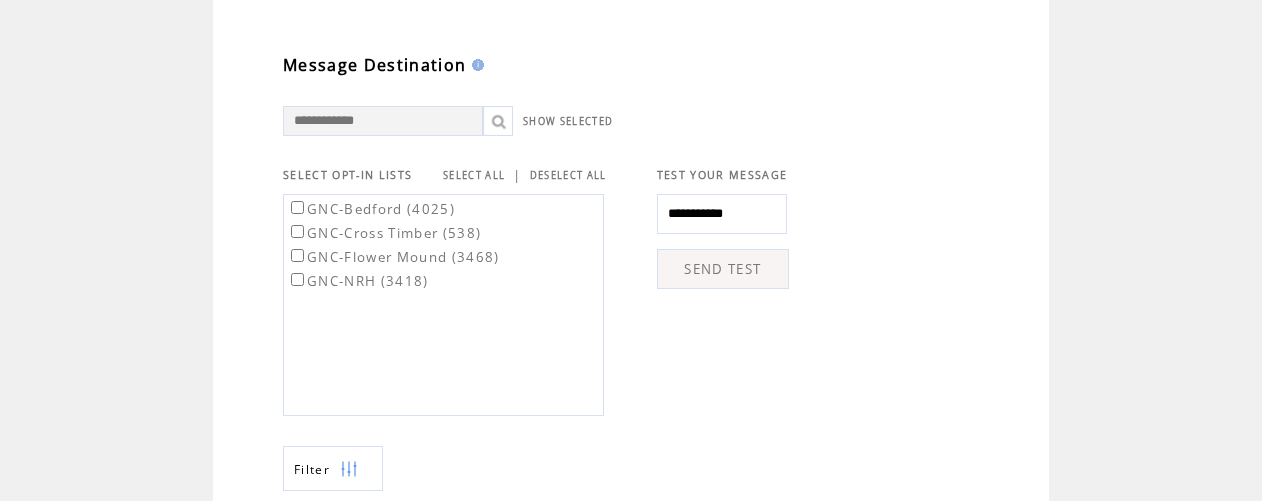 type on "**********" 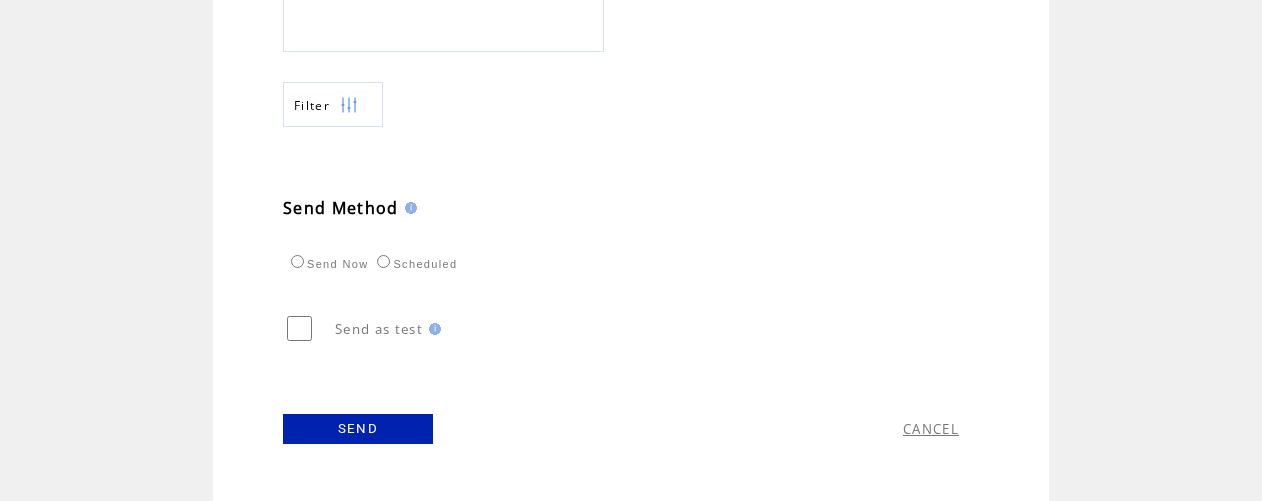 scroll, scrollTop: 982, scrollLeft: 0, axis: vertical 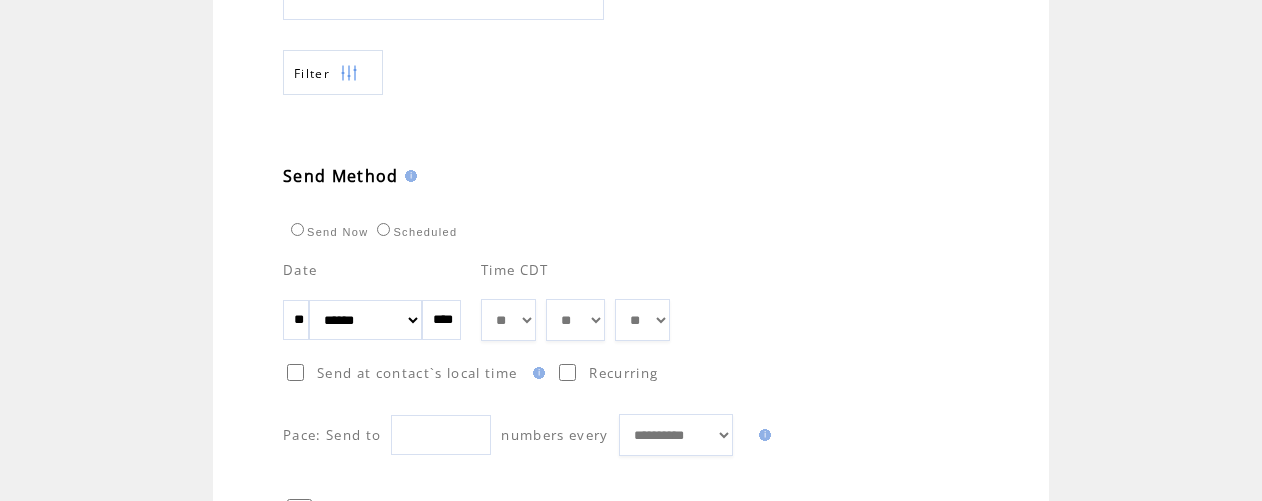 click on "**" at bounding box center (296, 320) 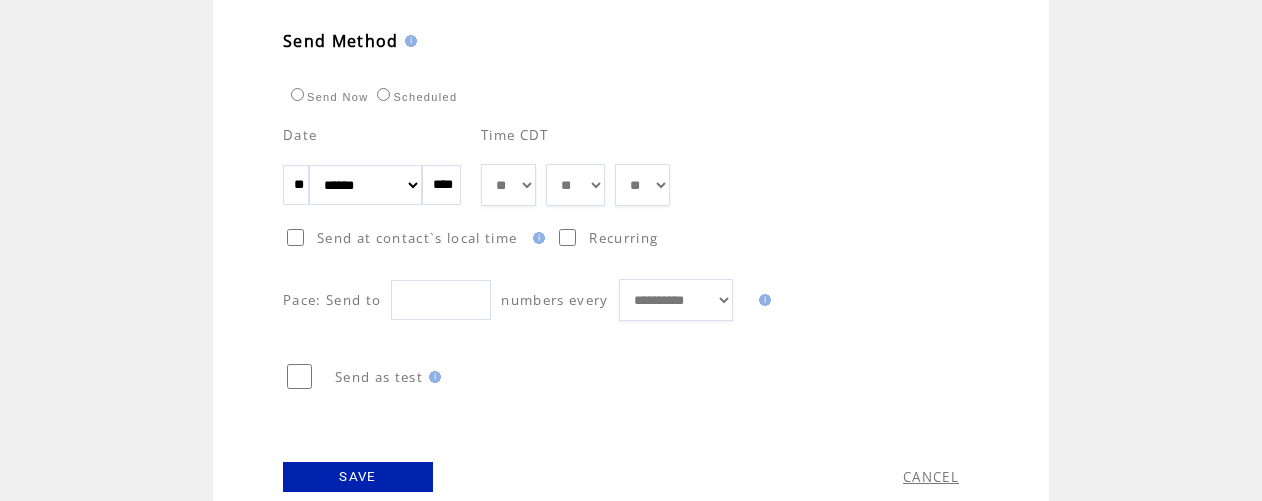 scroll, scrollTop: 1197, scrollLeft: 0, axis: vertical 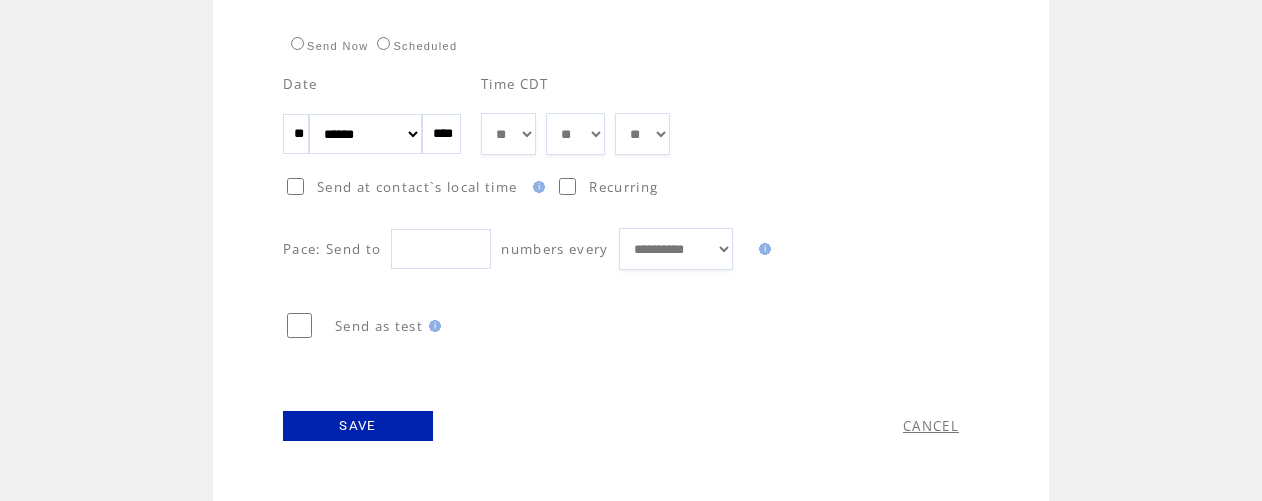 click on "SAVE" at bounding box center (358, 426) 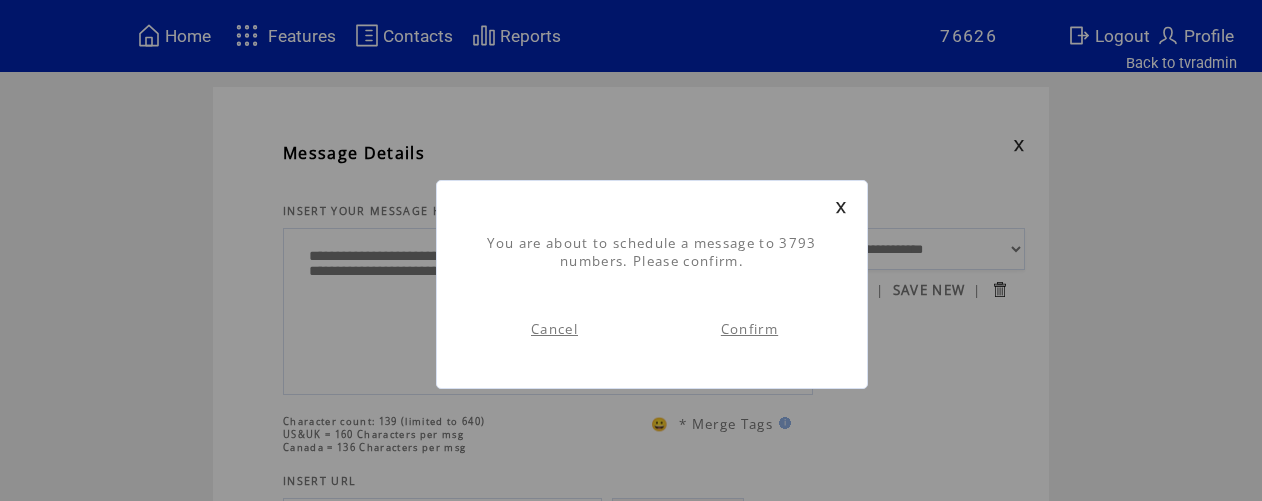 scroll, scrollTop: 1, scrollLeft: 0, axis: vertical 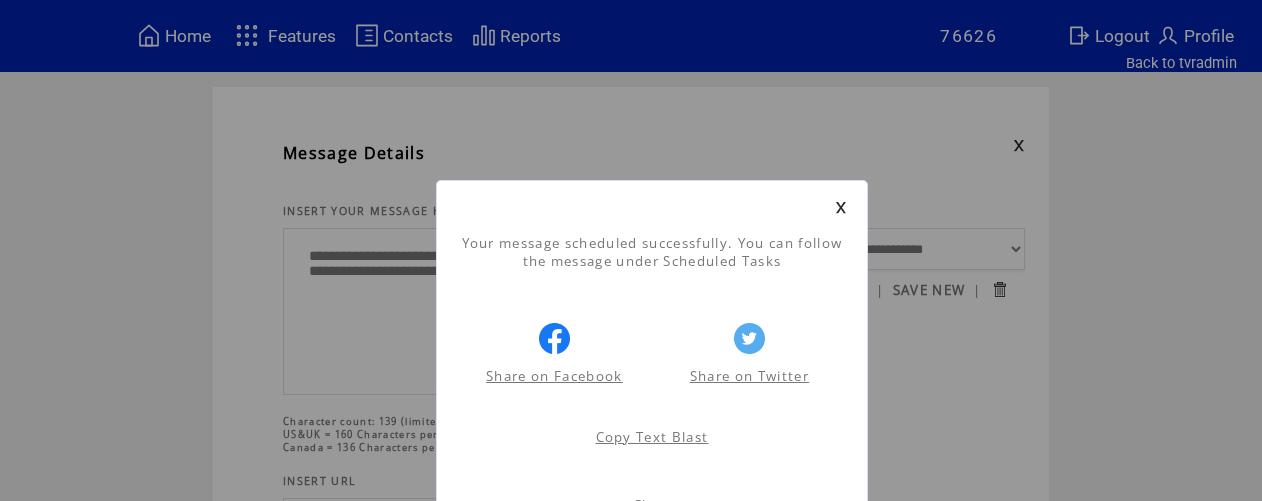 click at bounding box center (841, 207) 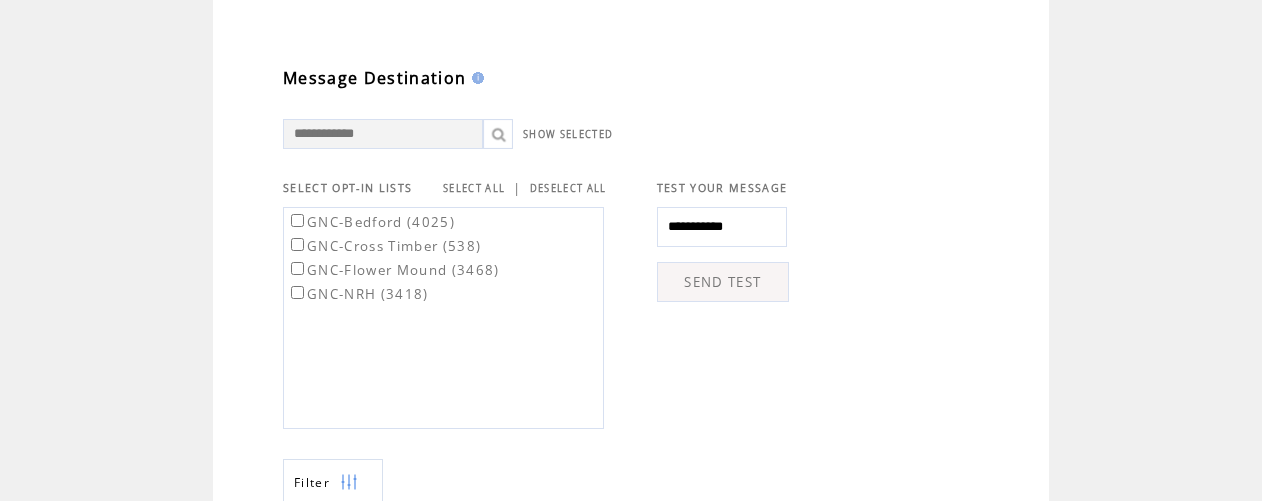 scroll, scrollTop: 574, scrollLeft: 0, axis: vertical 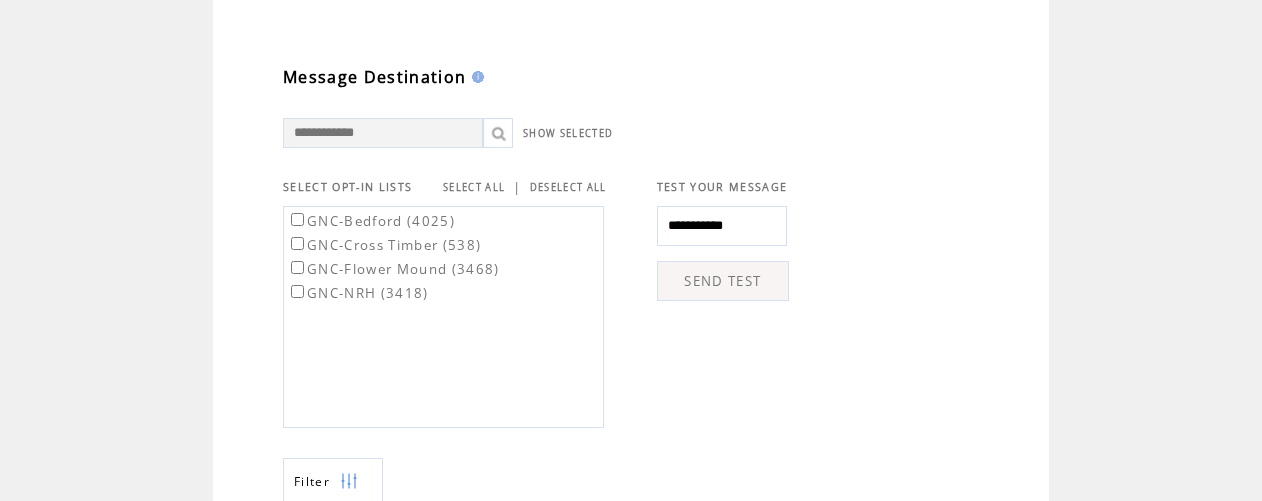 type on "**********" 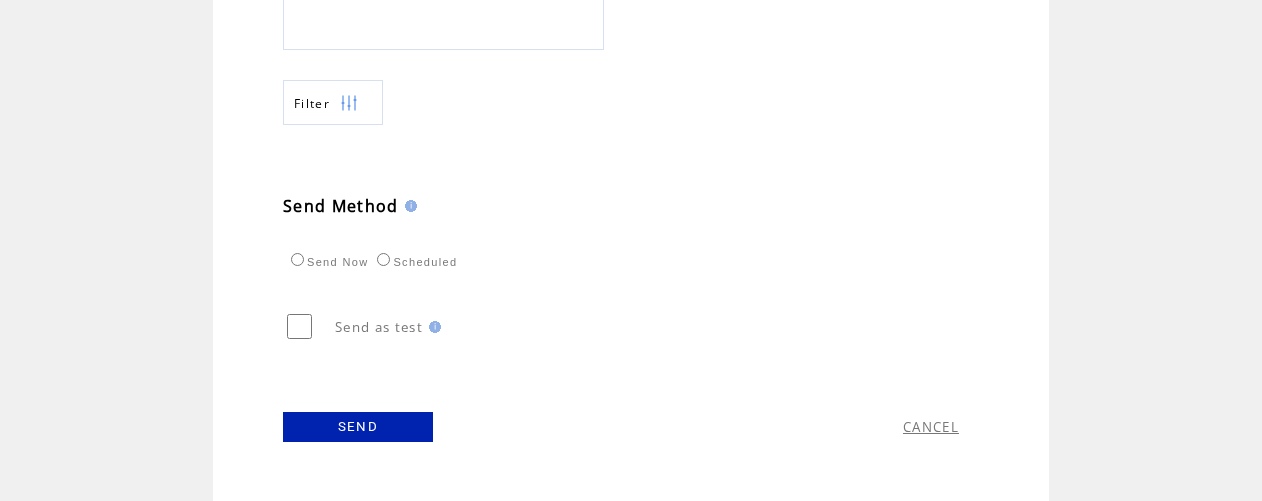 scroll, scrollTop: 982, scrollLeft: 0, axis: vertical 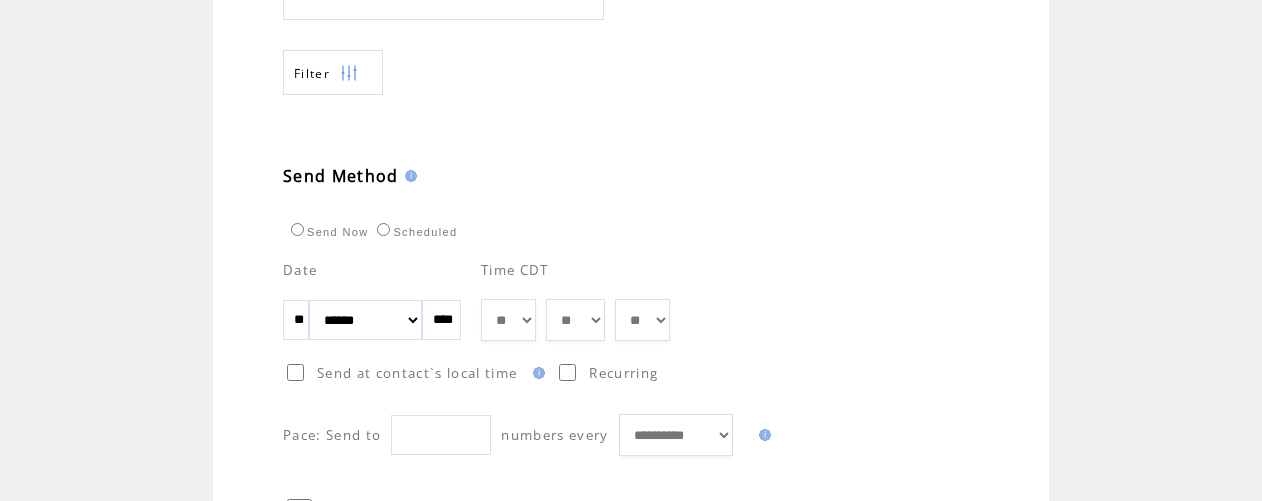 click on "**" at bounding box center (296, 320) 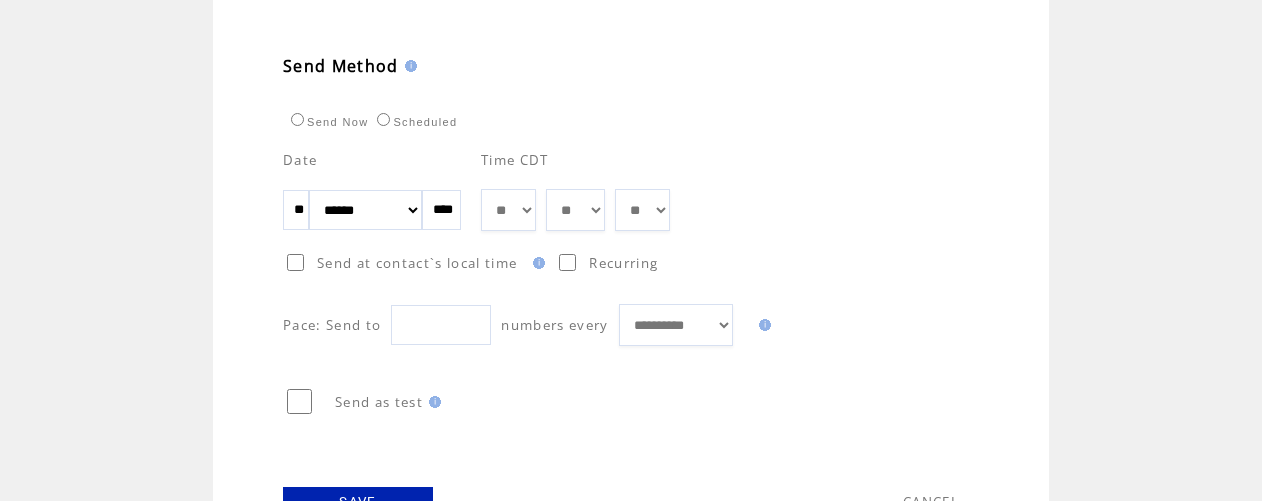 scroll, scrollTop: 1197, scrollLeft: 0, axis: vertical 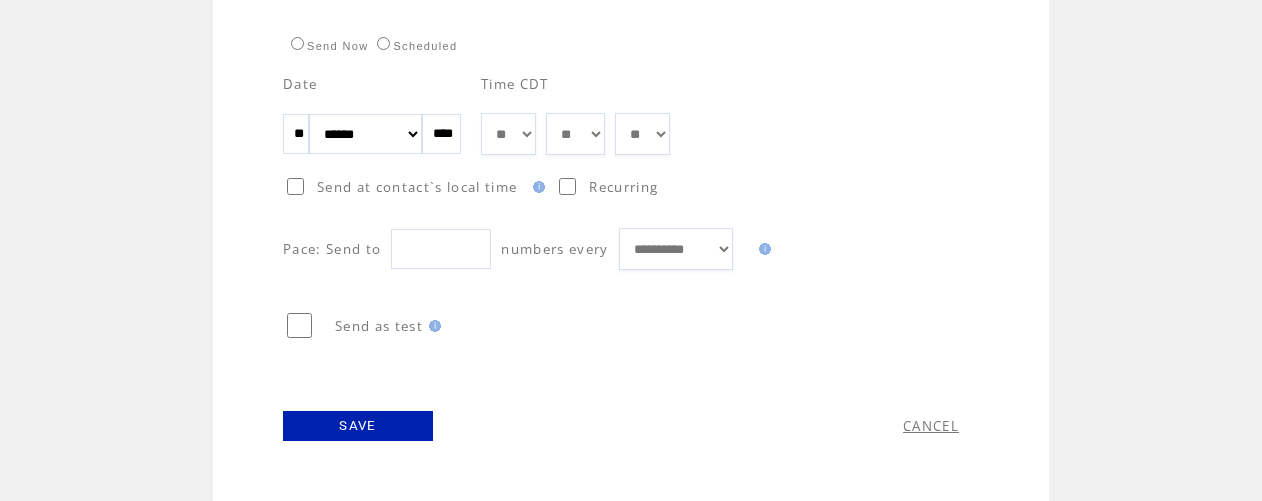 click on "SAVE" at bounding box center [358, 426] 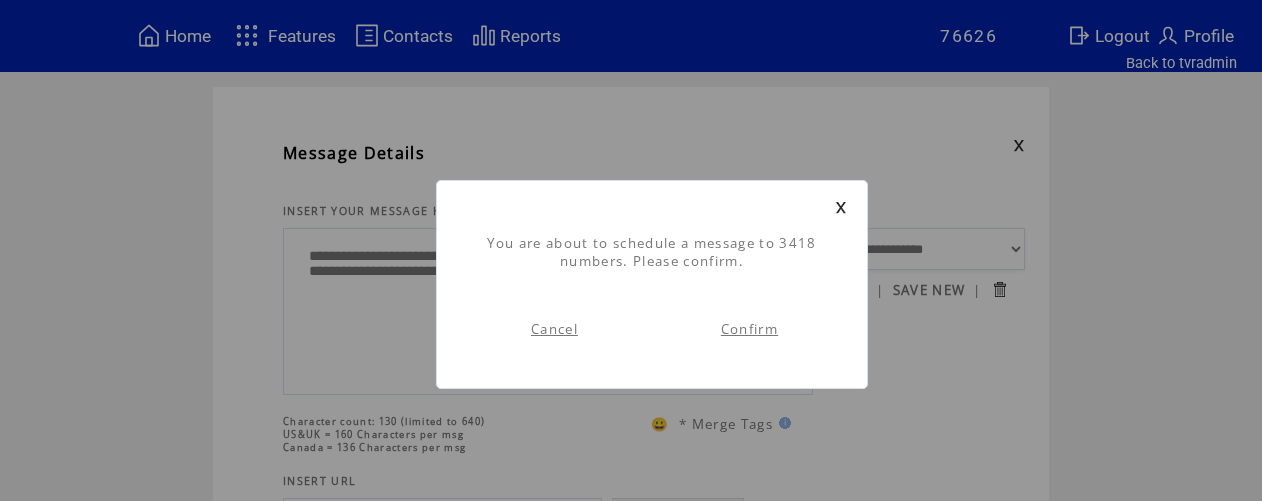 scroll, scrollTop: 1, scrollLeft: 0, axis: vertical 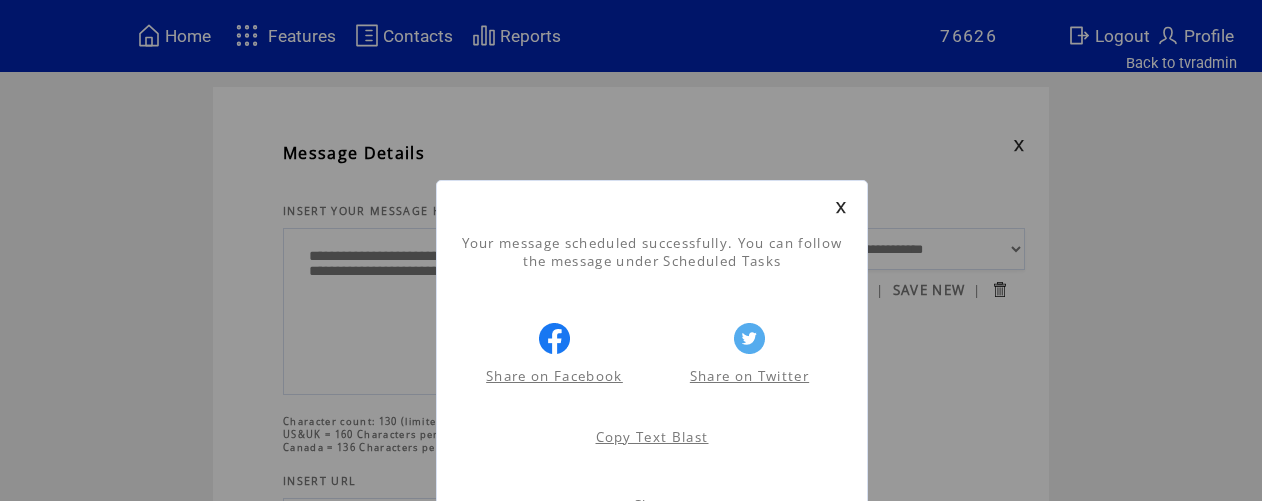 click at bounding box center (841, 207) 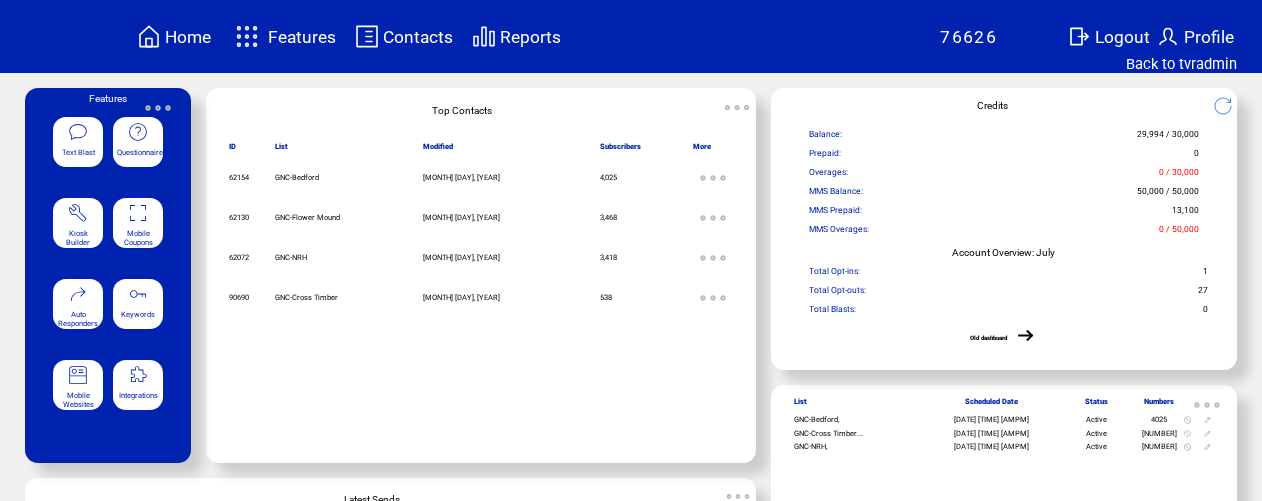 scroll, scrollTop: 0, scrollLeft: 0, axis: both 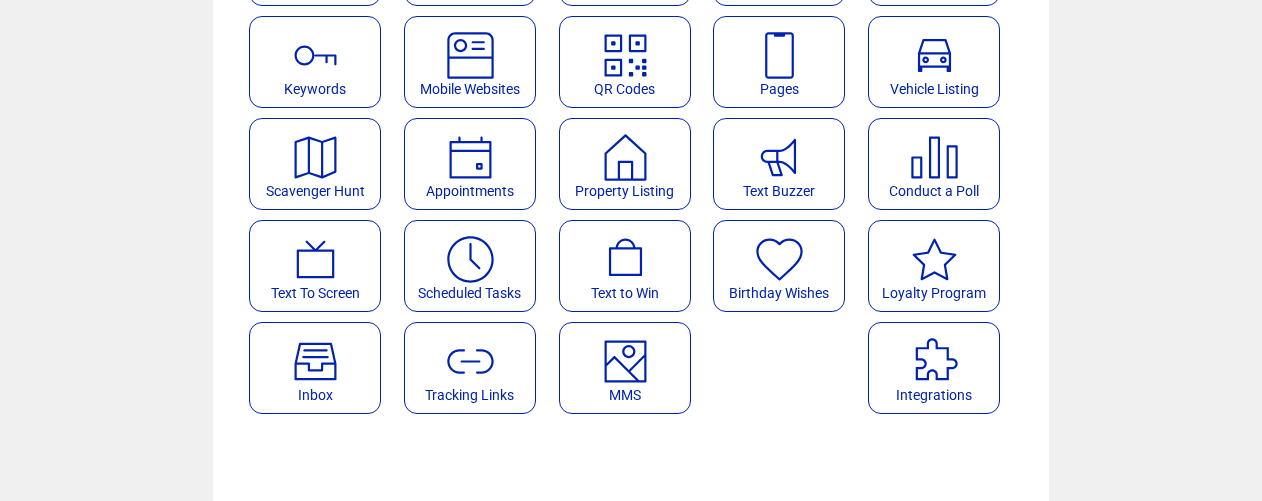 click at bounding box center (470, 252) 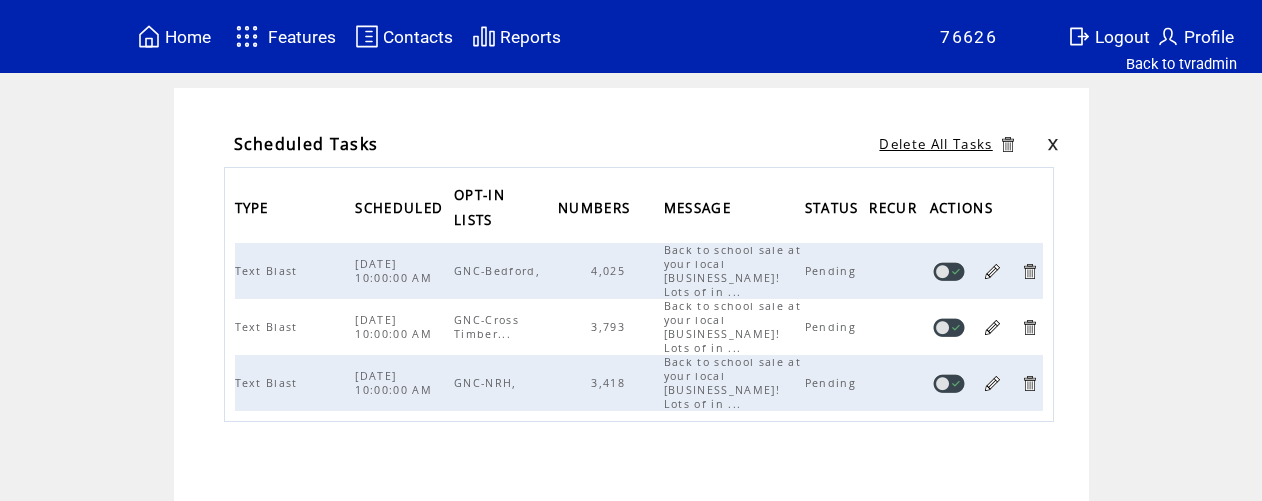 scroll, scrollTop: 2, scrollLeft: 0, axis: vertical 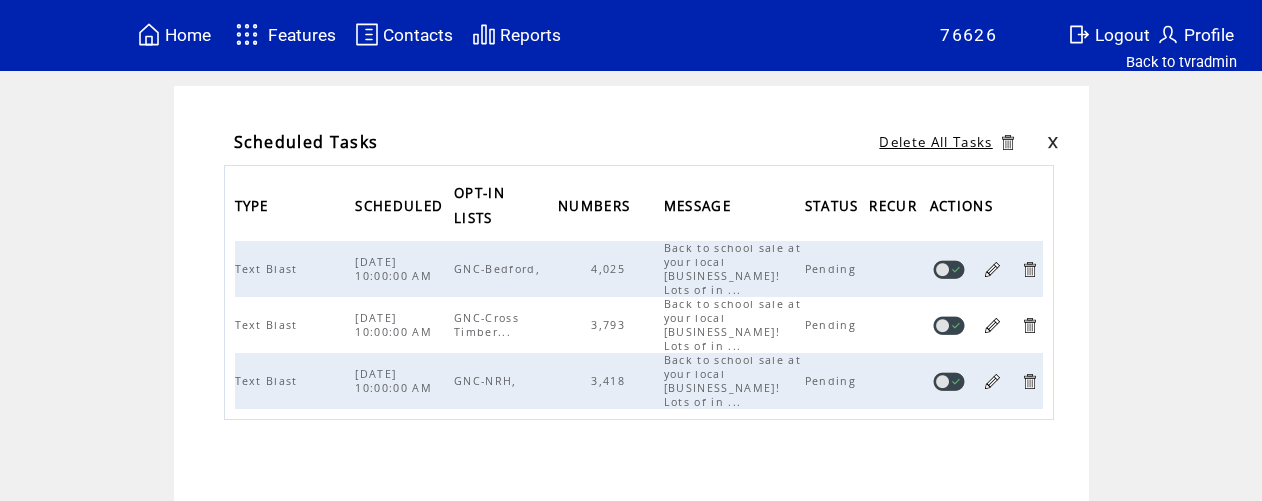 click on "Home" at bounding box center (188, 35) 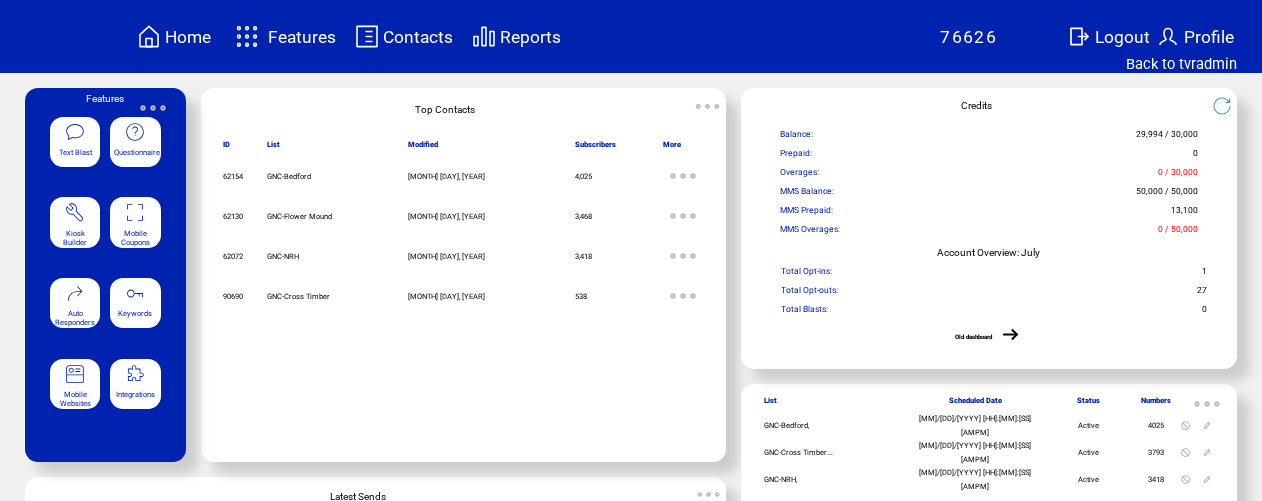 scroll, scrollTop: 0, scrollLeft: 0, axis: both 